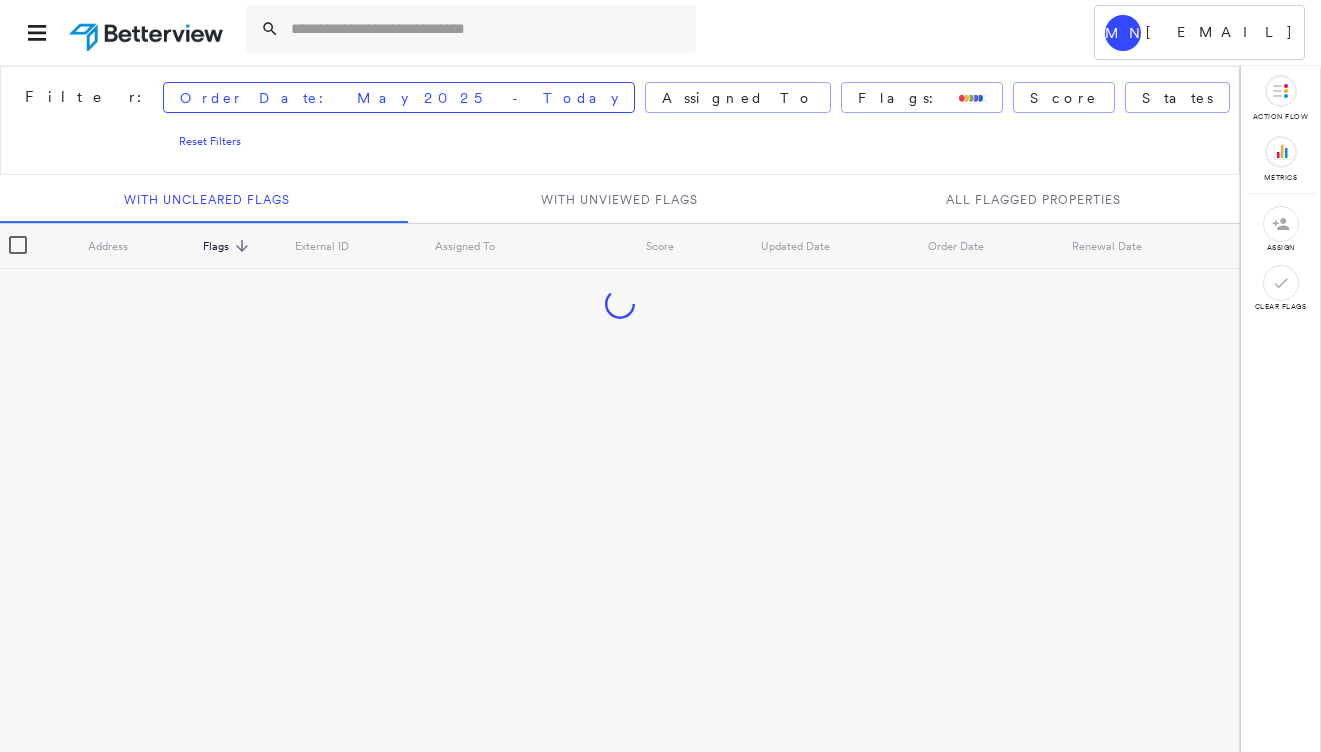 scroll, scrollTop: 0, scrollLeft: 0, axis: both 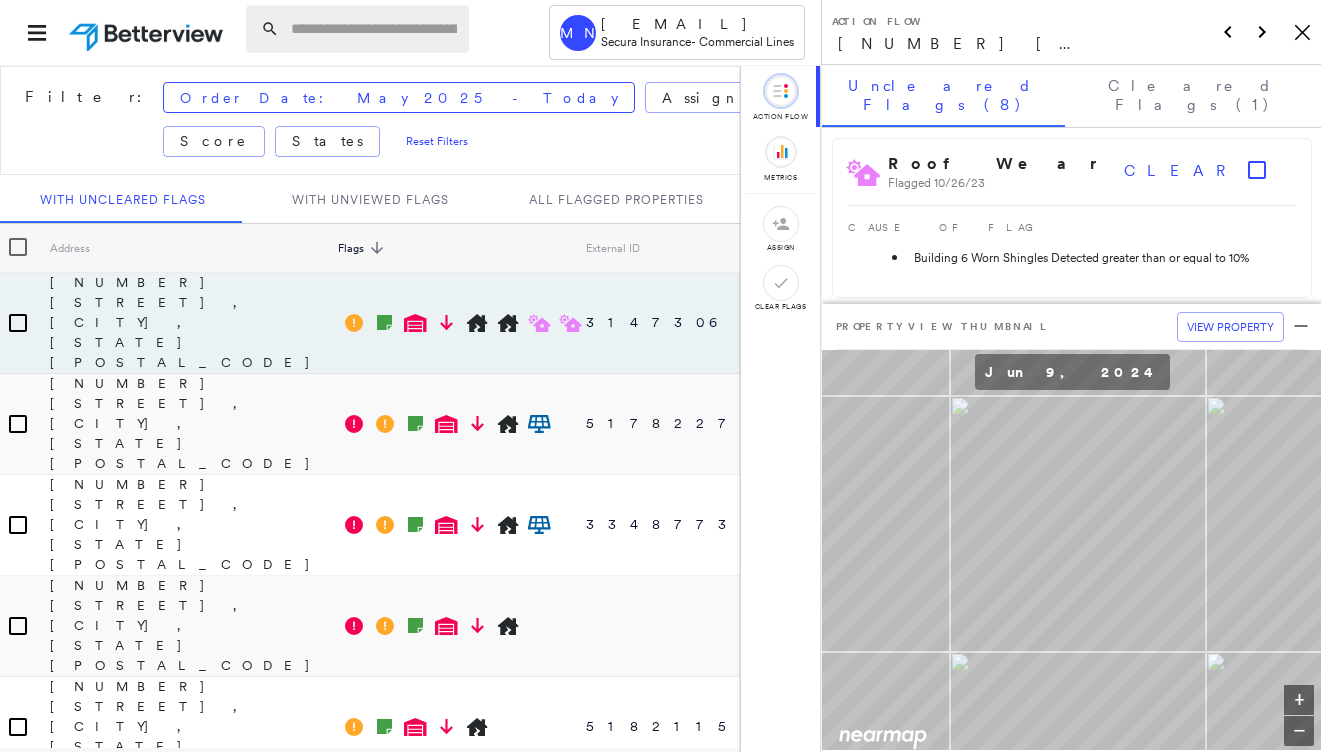 click at bounding box center (374, 29) 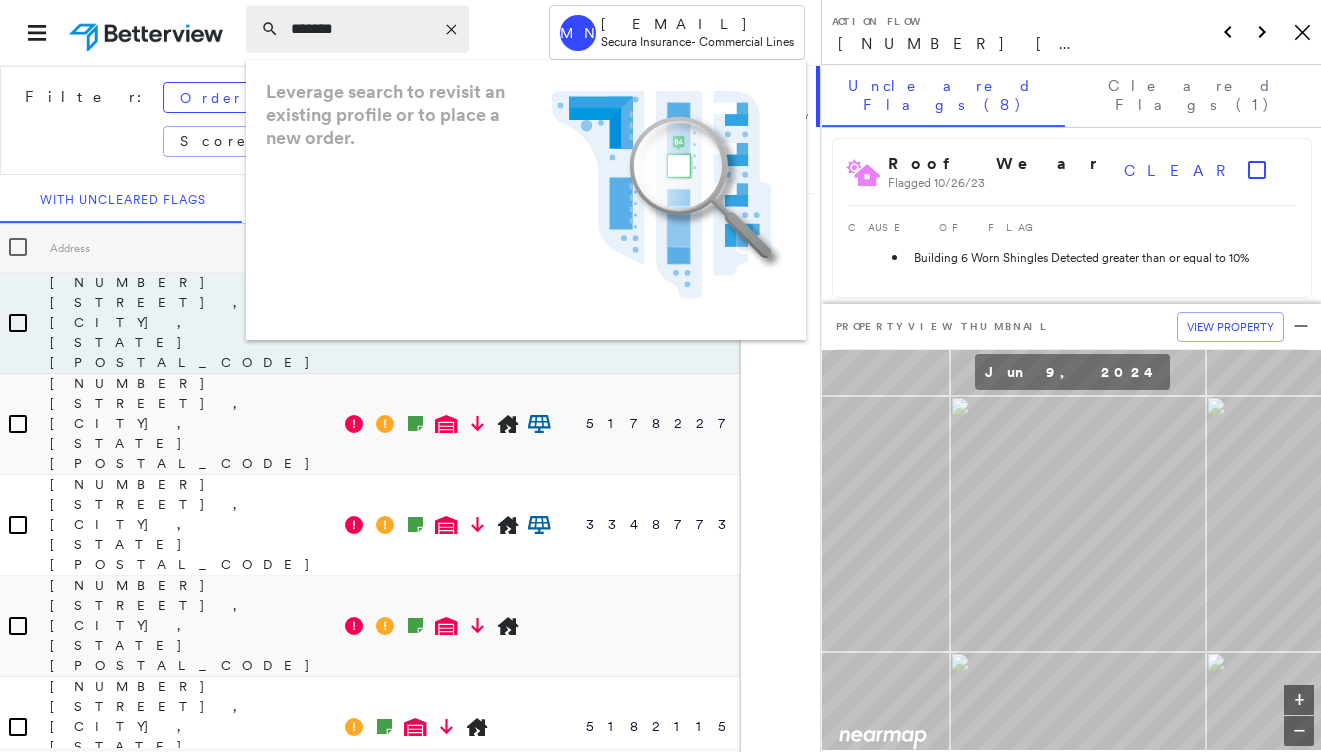 type on "*******" 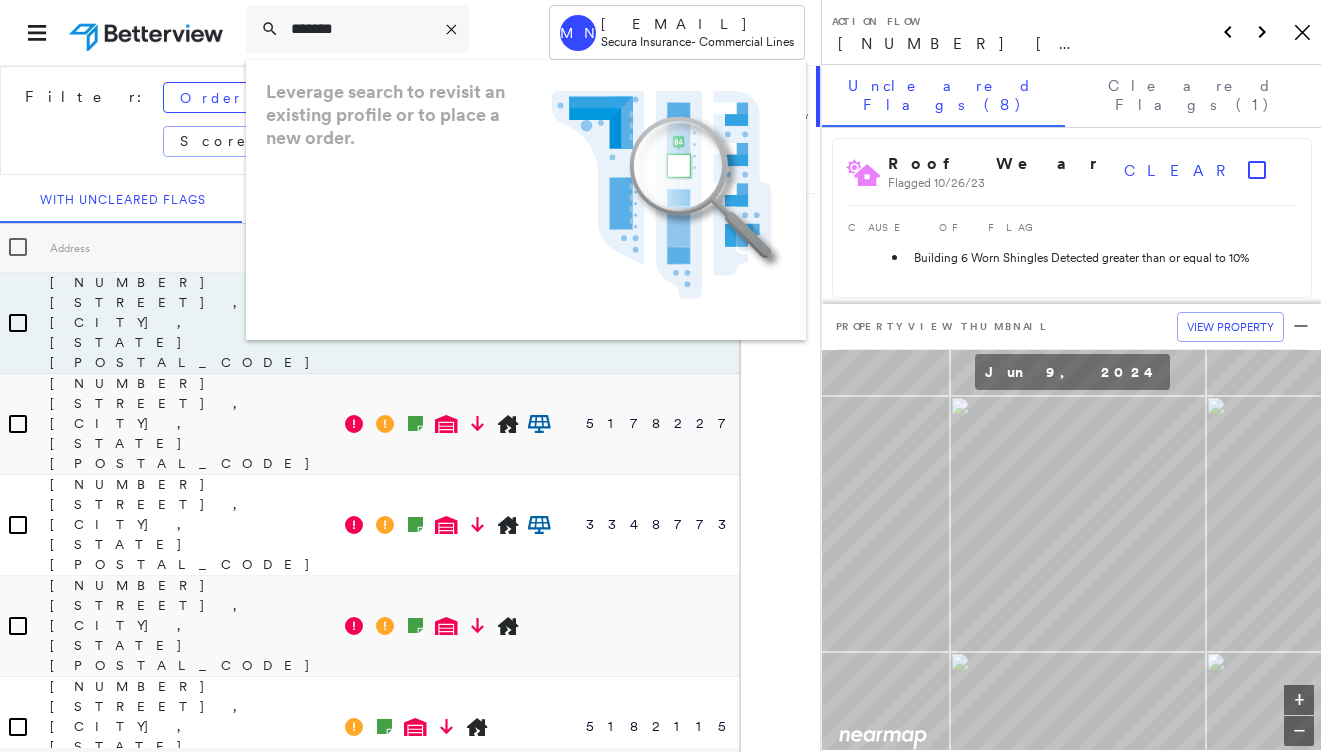 drag, startPoint x: 396, startPoint y: 22, endPoint x: 191, endPoint y: 23, distance: 205.00244 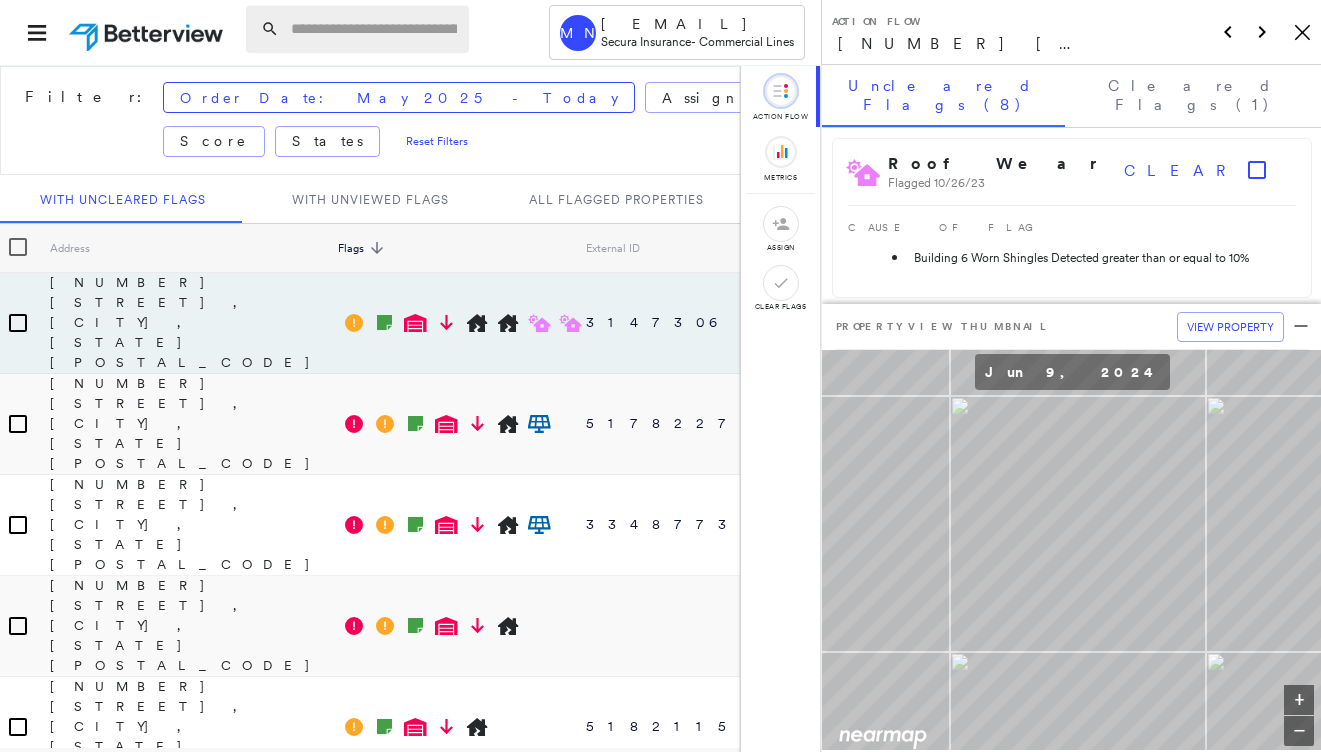 click at bounding box center (374, 29) 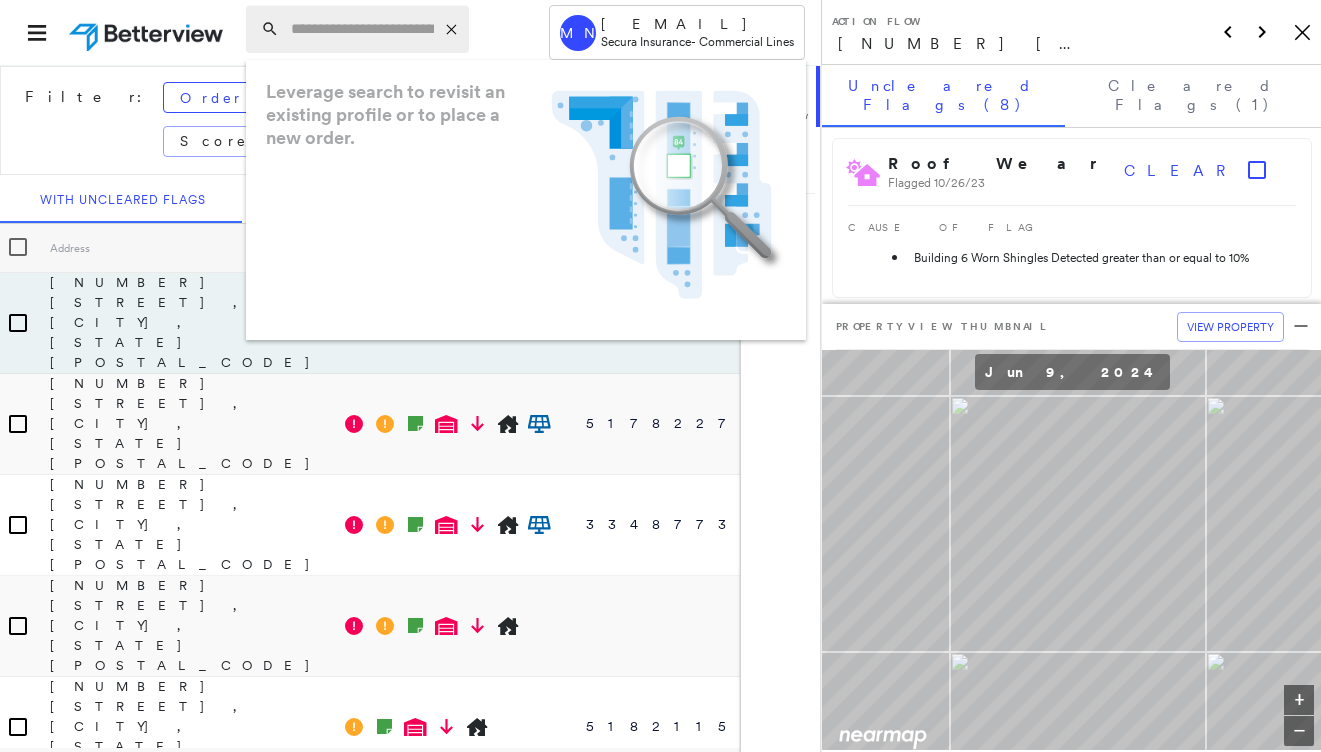 paste on "**********" 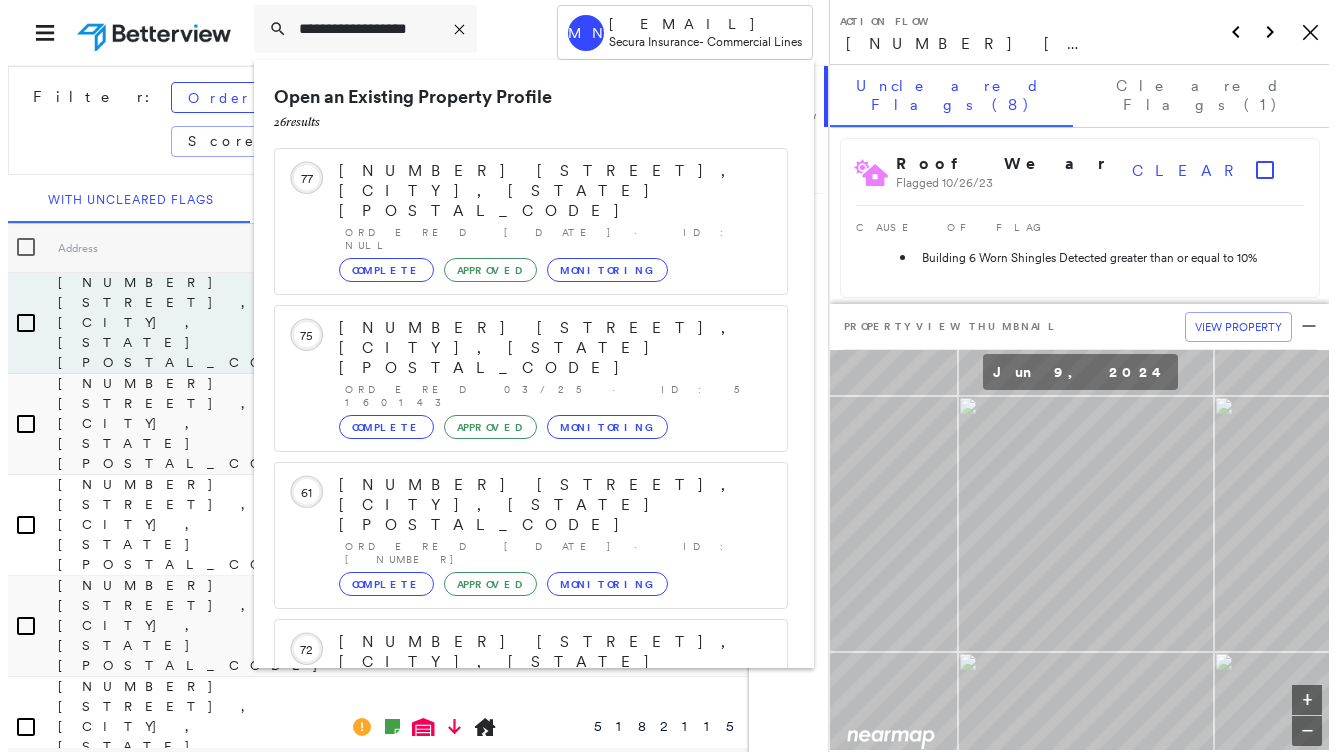scroll, scrollTop: 213, scrollLeft: 0, axis: vertical 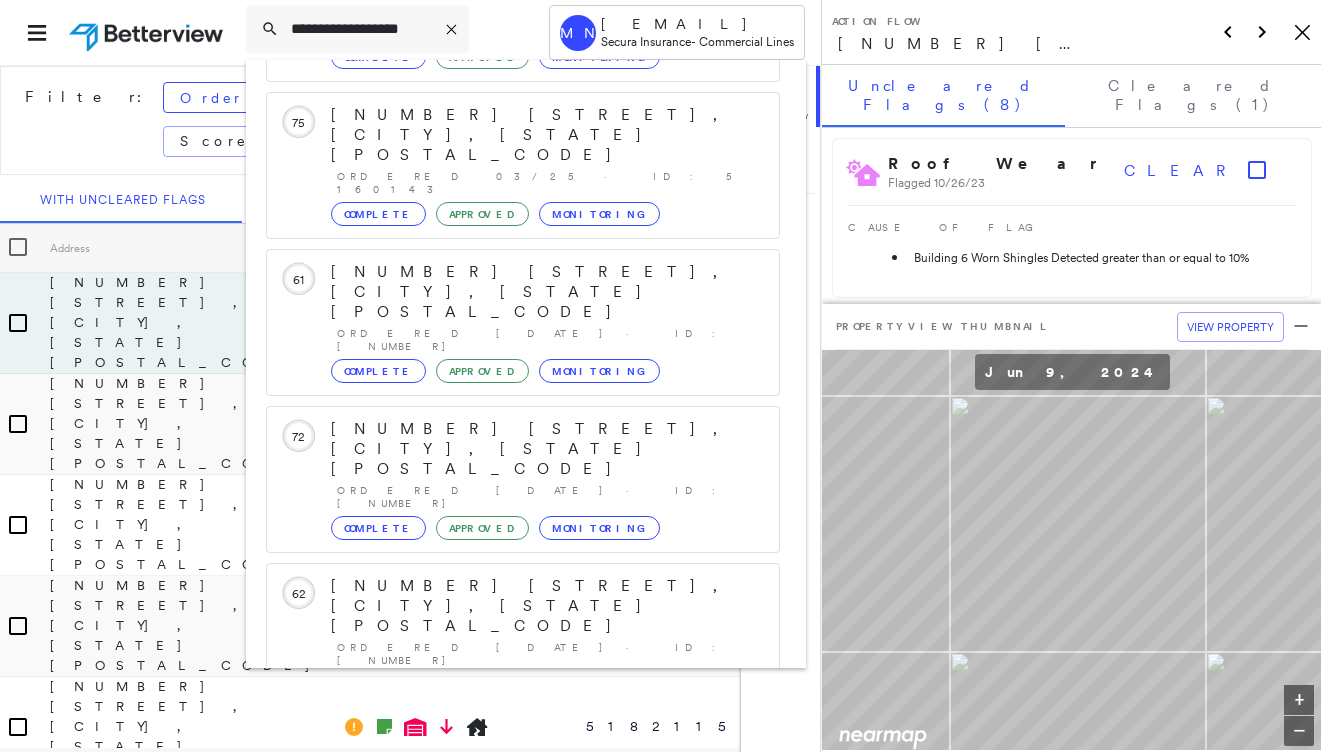 type on "**********" 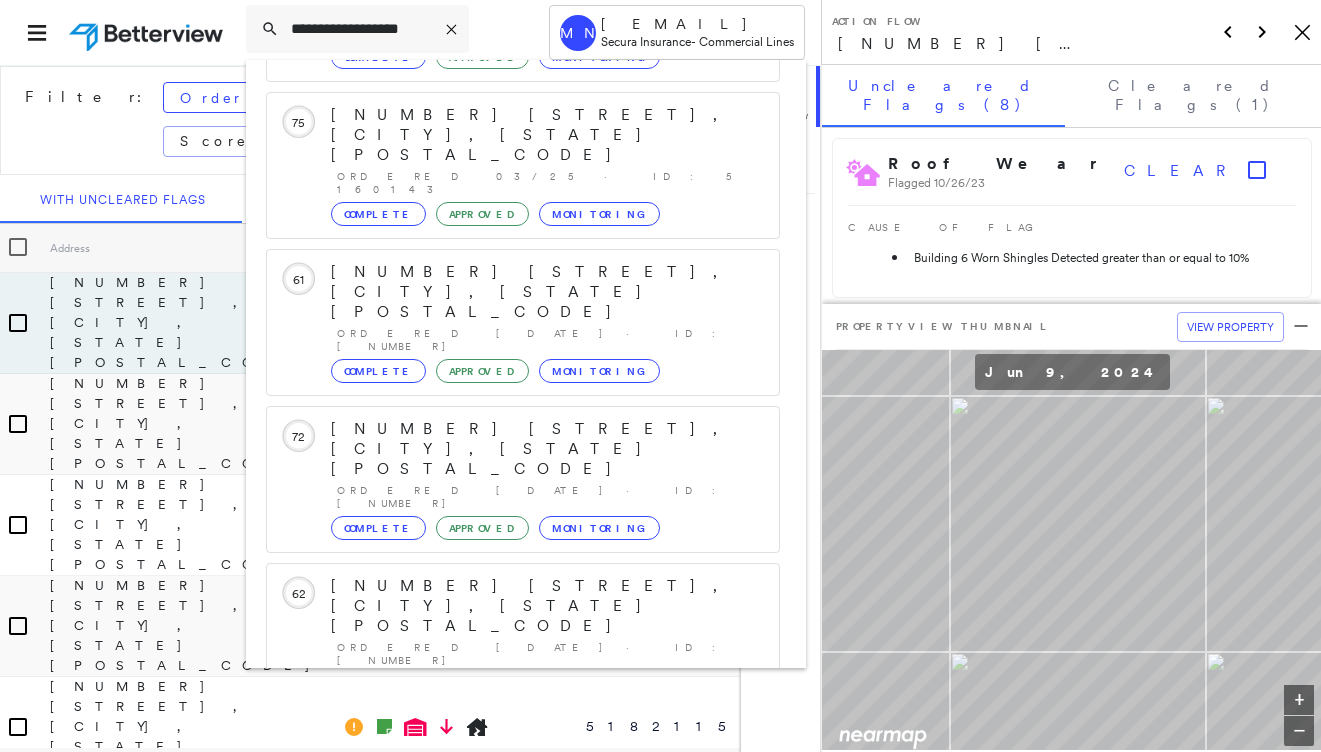 click on "[NUMBER] [STREET], [CITY], [STATE] [POSTAL_CODE]" at bounding box center (501, 898) 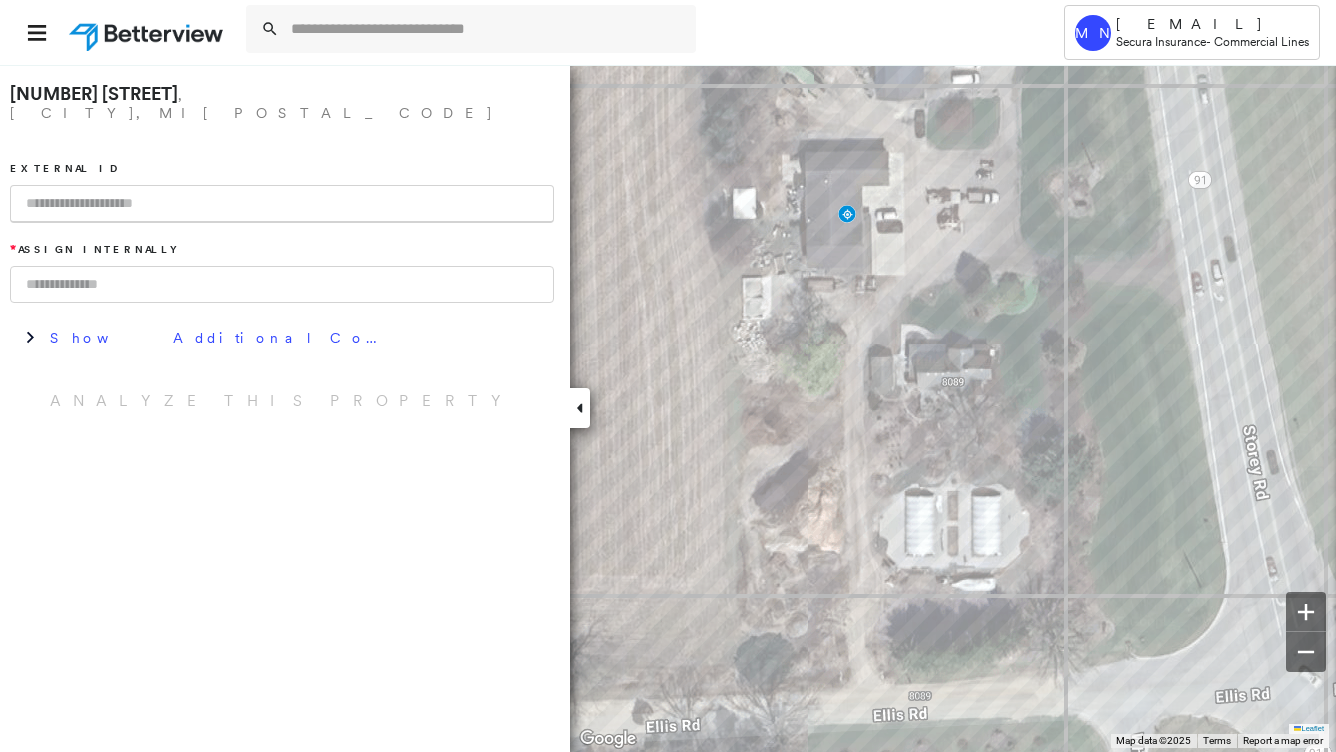 click at bounding box center [282, 204] 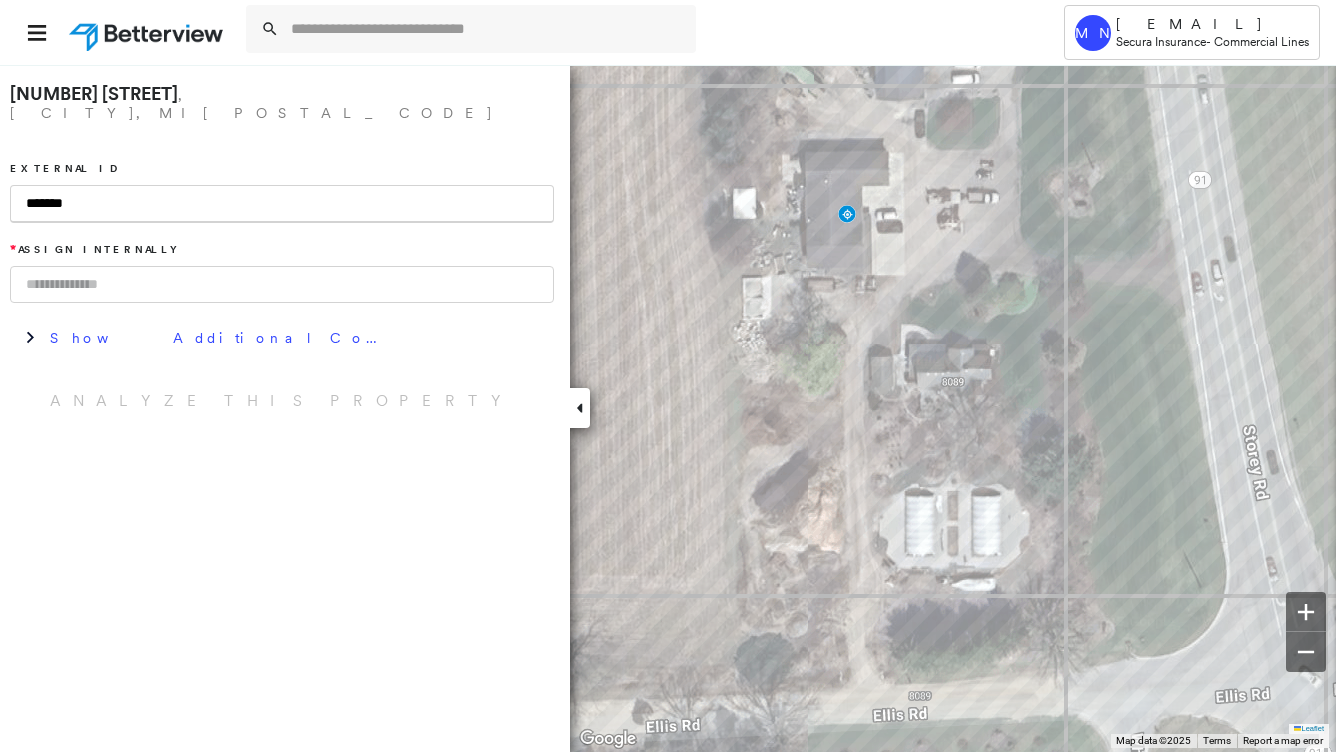 type on "*******" 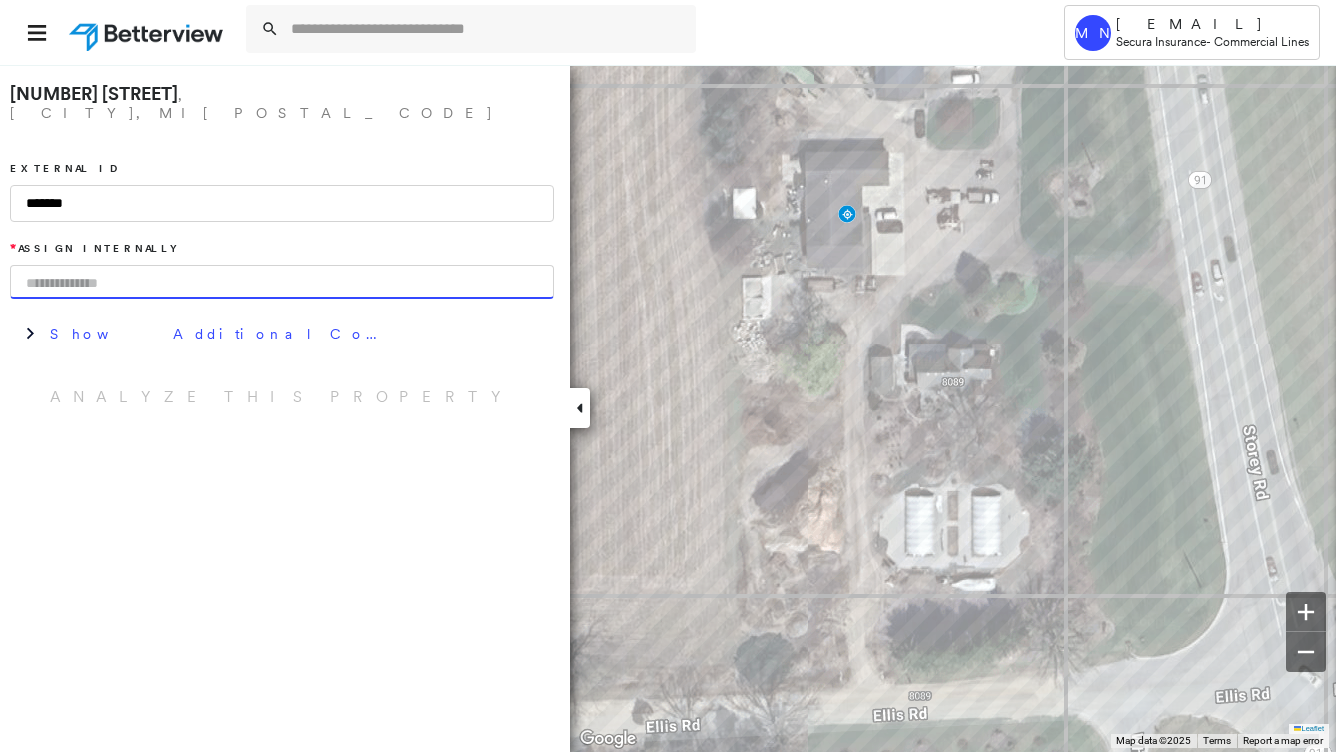 click at bounding box center [282, 282] 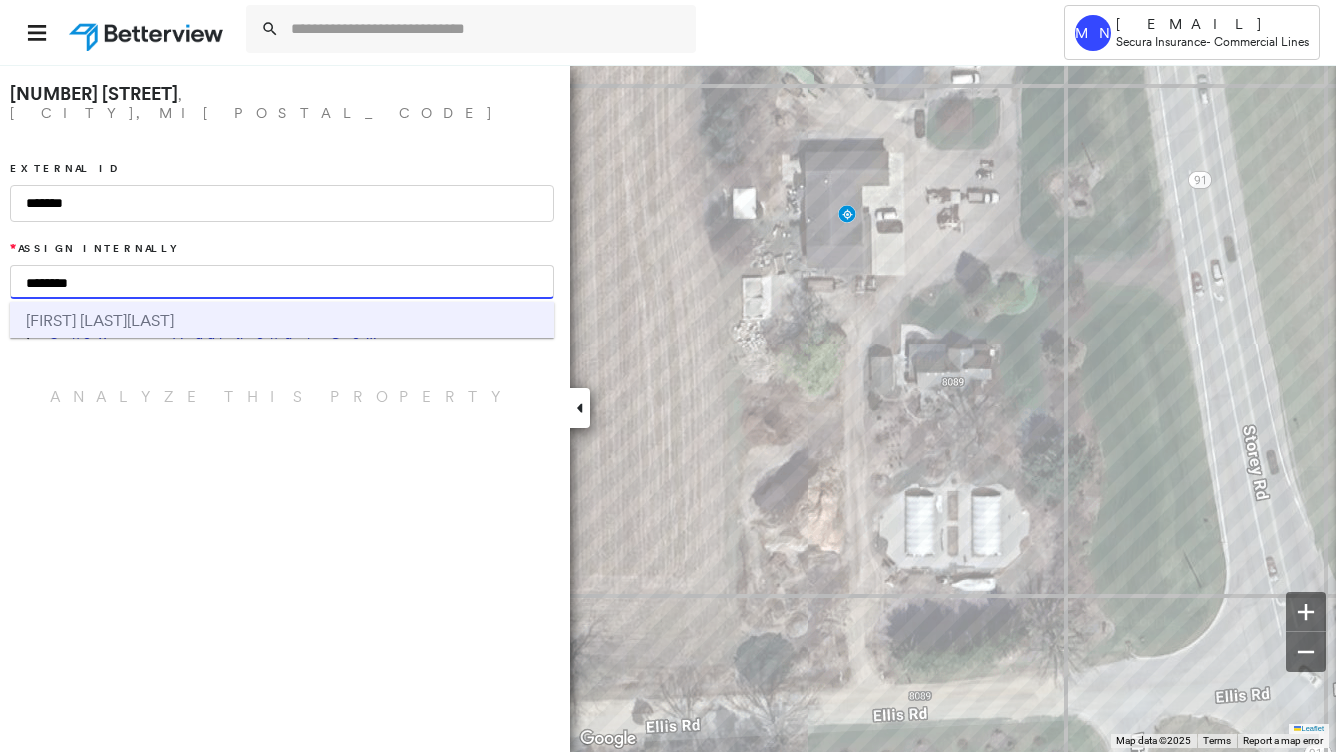 type on "********" 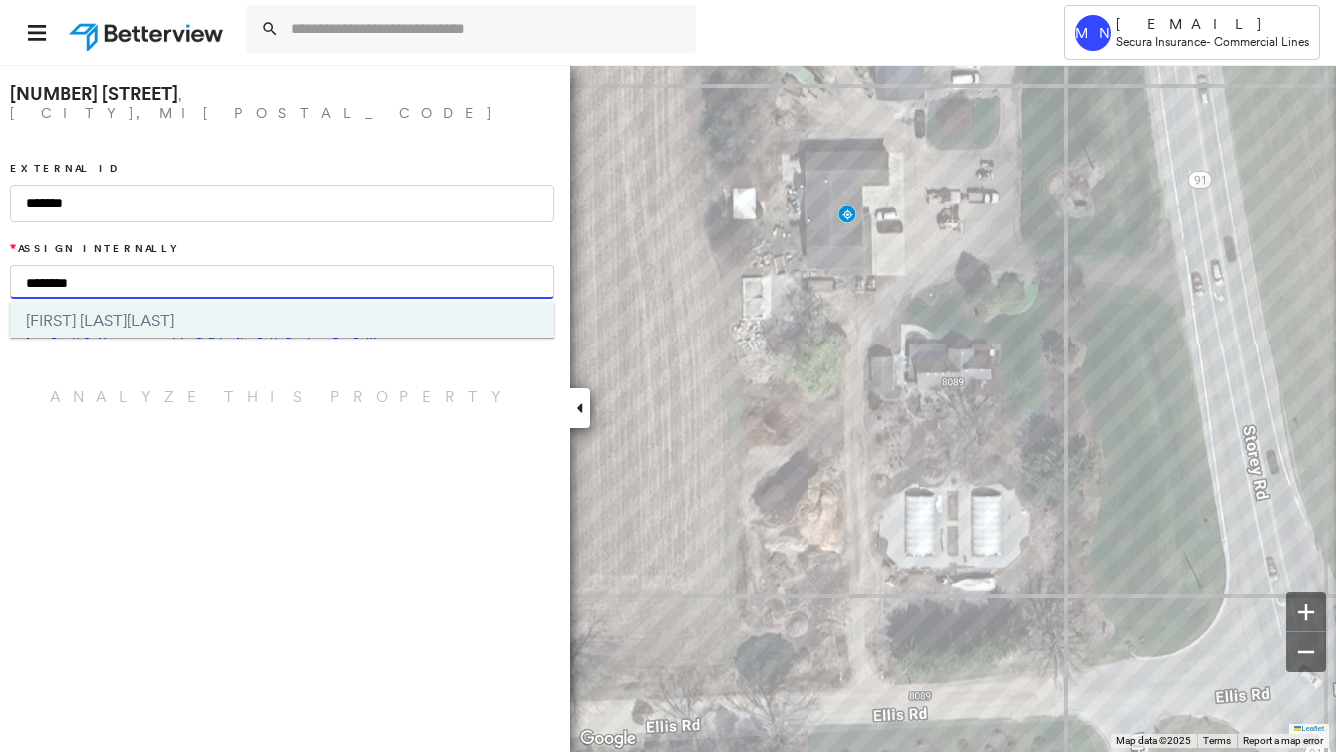 click on "[FIRST] [LAST]" at bounding box center (282, 320) 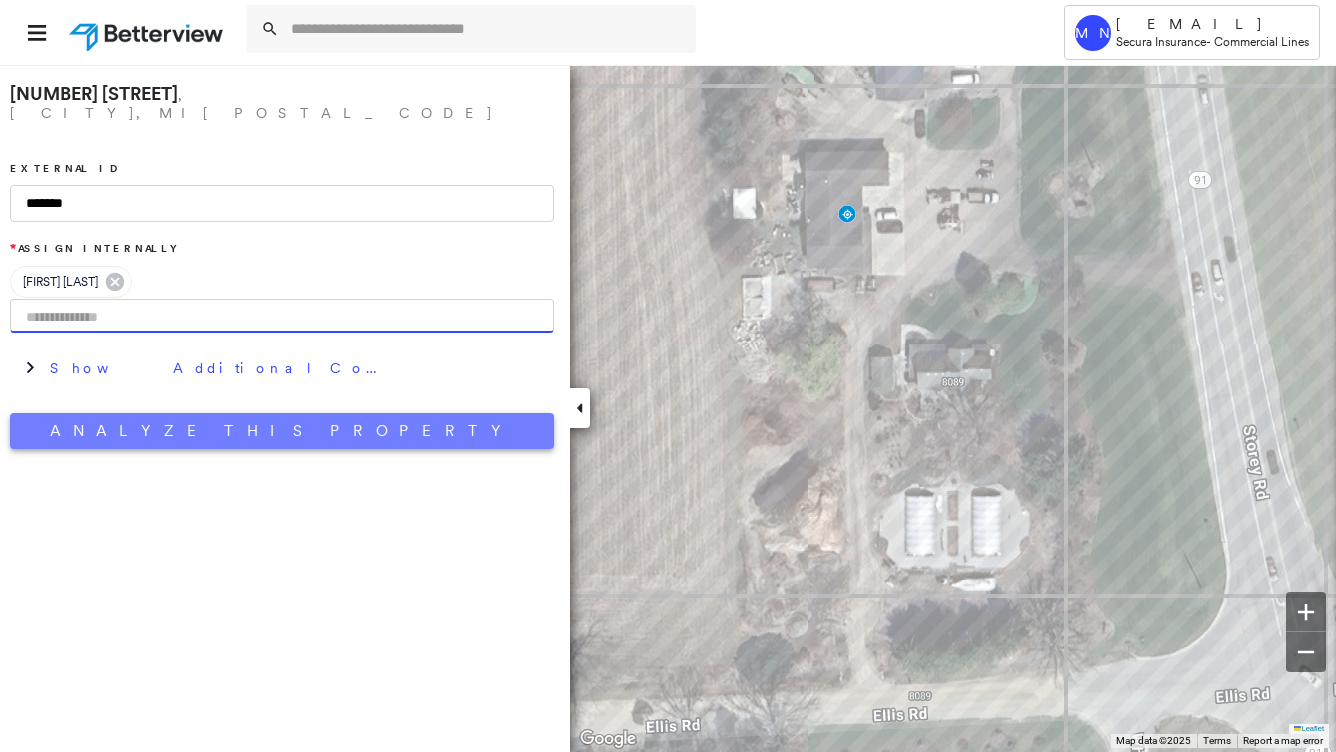 click on "Analyze This Property" at bounding box center (282, 431) 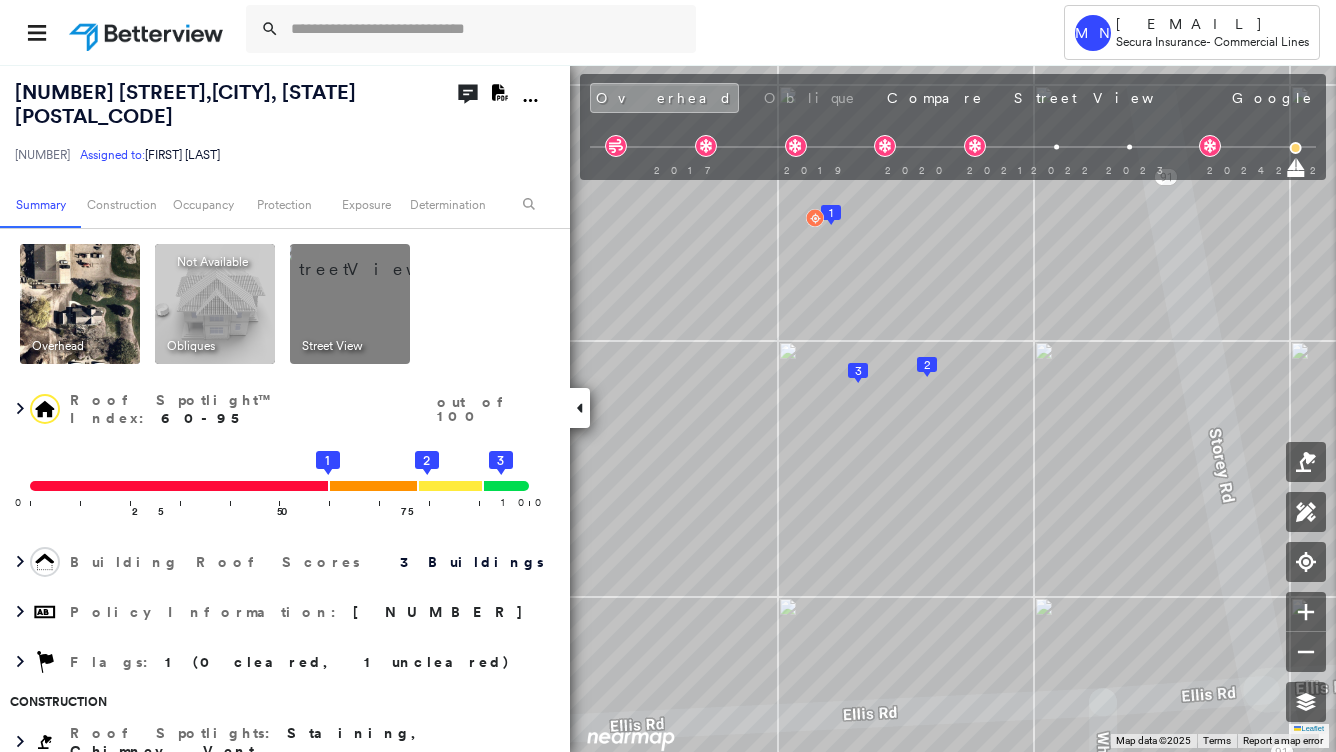 click 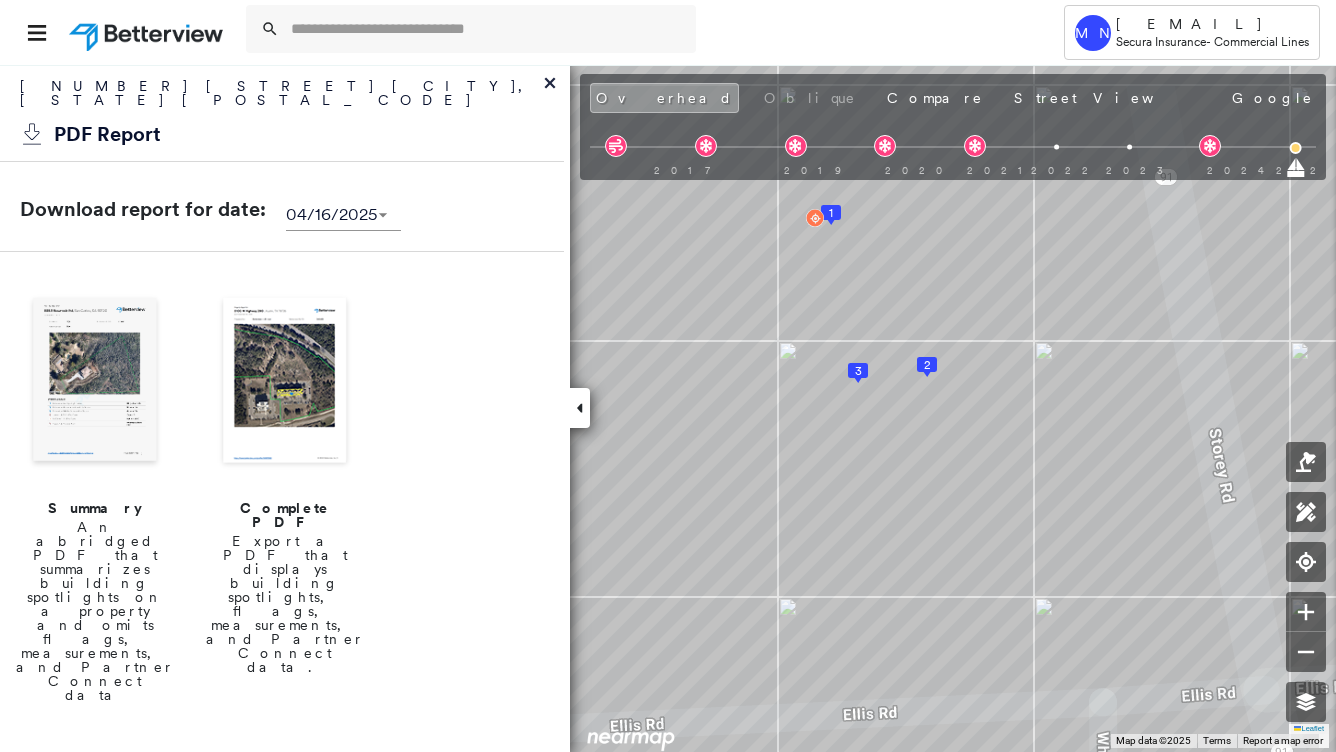 click at bounding box center (285, 382) 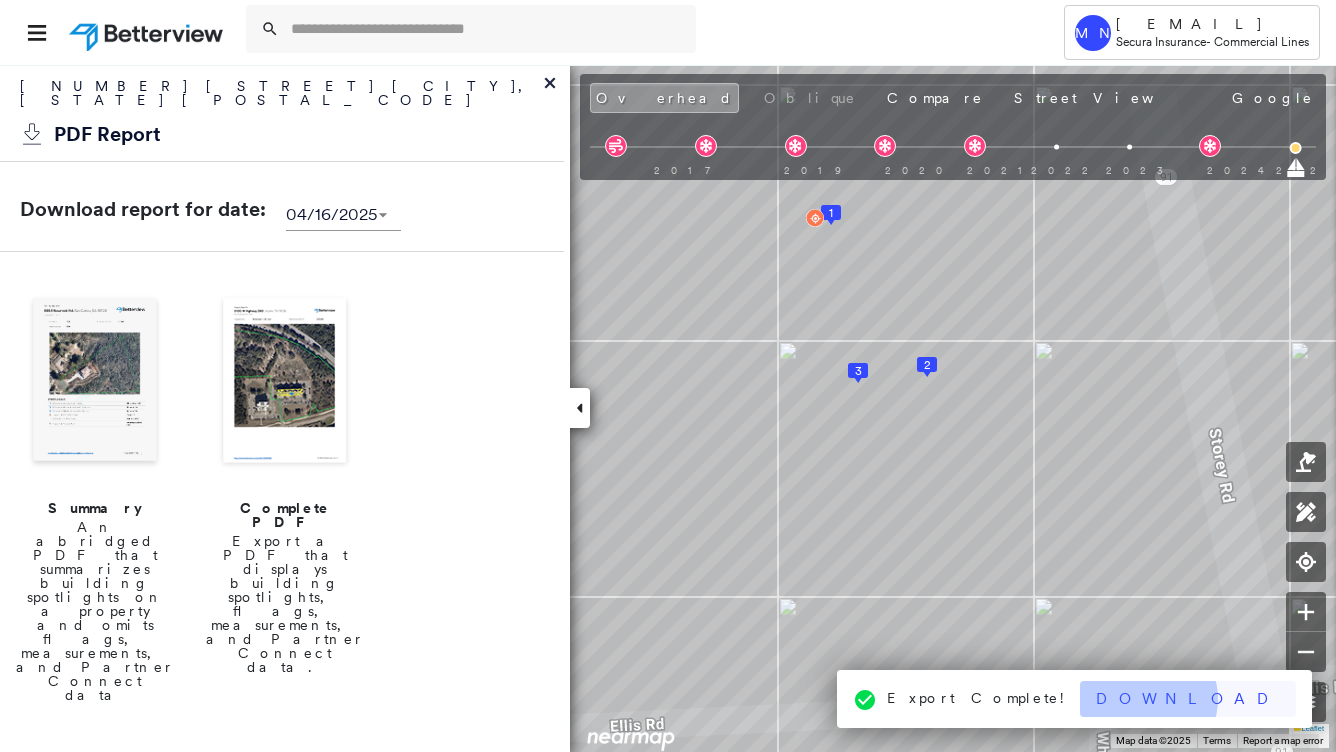 click on "Download" at bounding box center [1188, 699] 